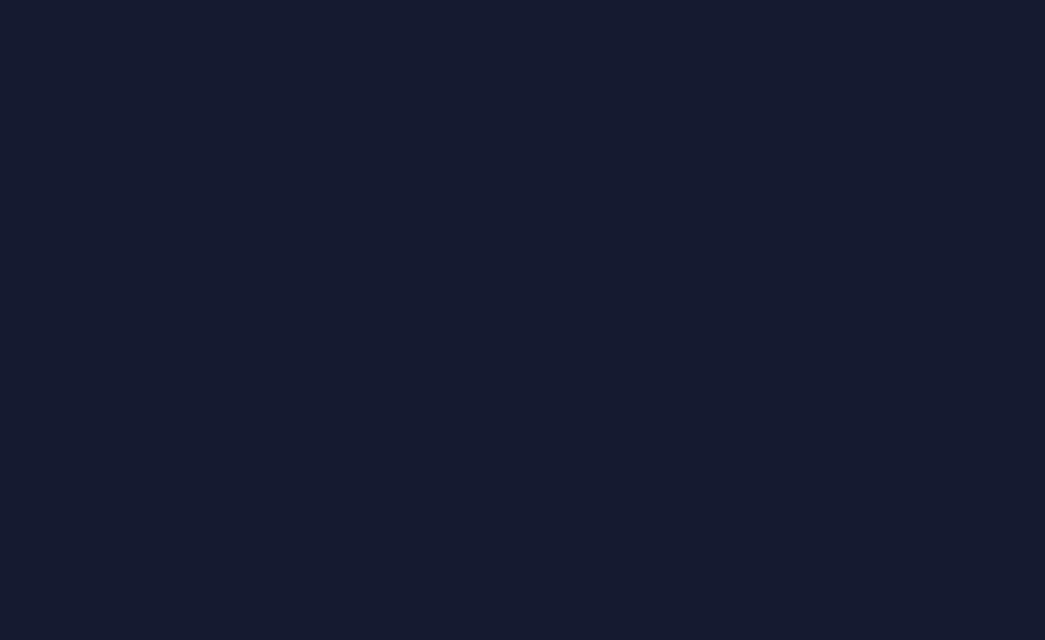 scroll, scrollTop: 0, scrollLeft: 0, axis: both 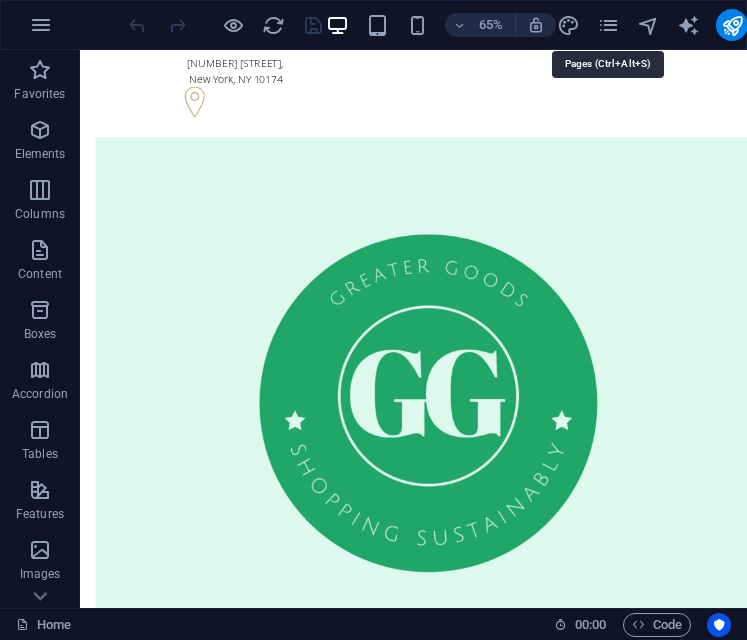 click on "More" at bounding box center [699, 25] 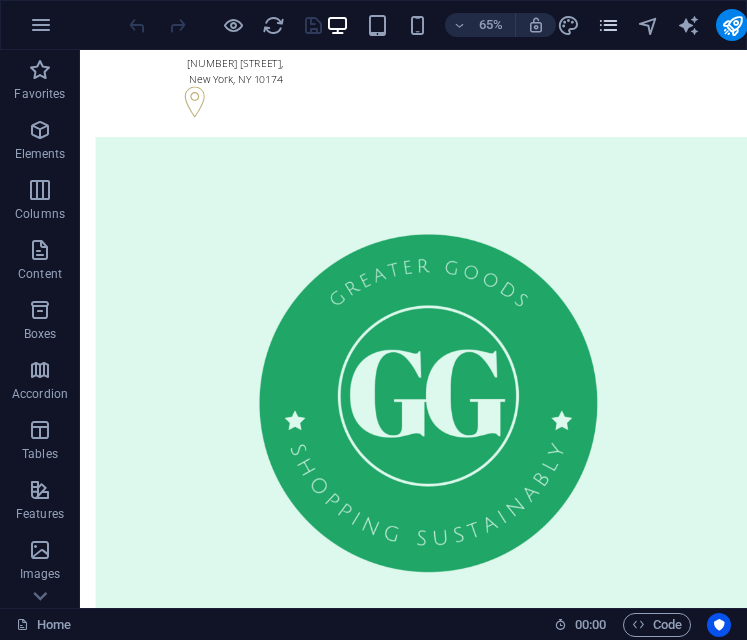 click at bounding box center (608, 25) 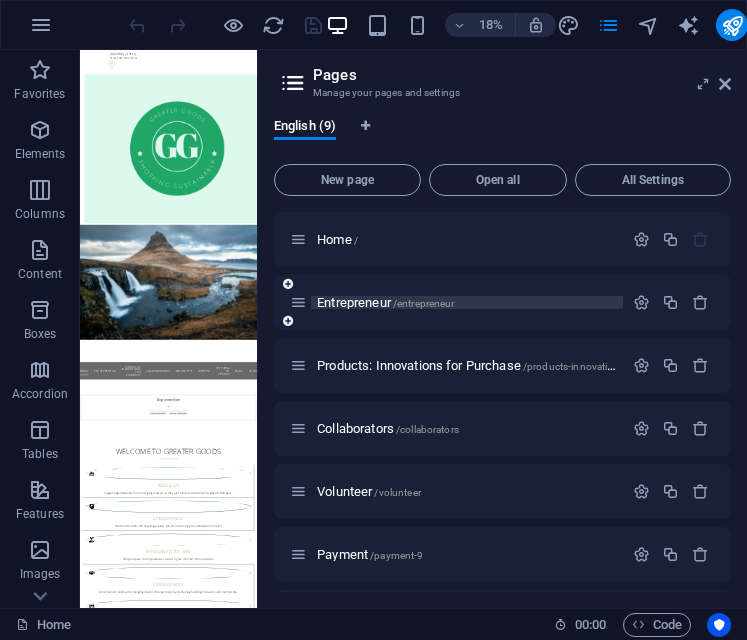 click on "/entrepreneur" at bounding box center [424, 303] 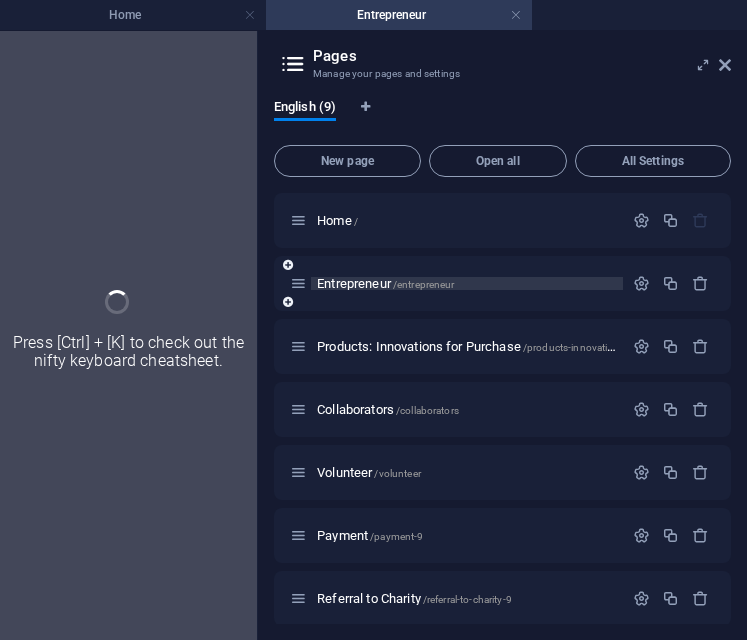 scroll, scrollTop: 0, scrollLeft: 0, axis: both 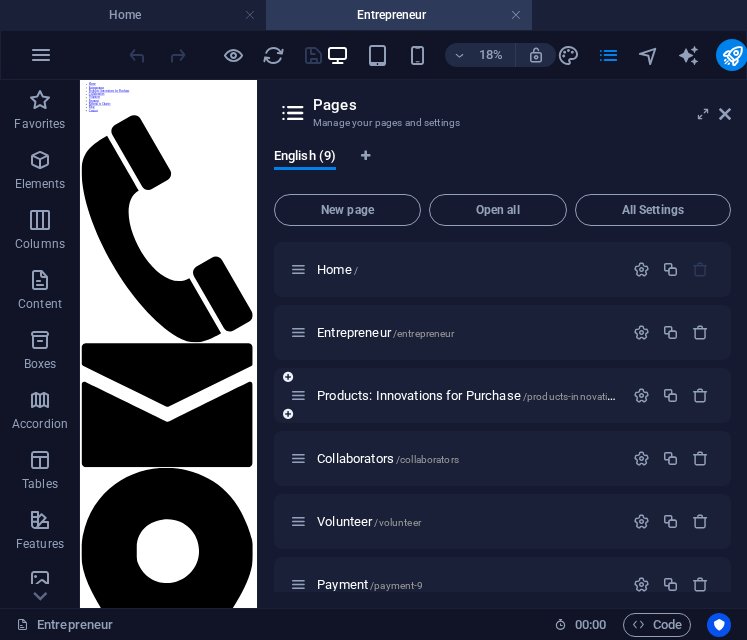 click on "Products: Innovations for Purchase /products-innovations-for-purchase" at bounding box center (456, 395) 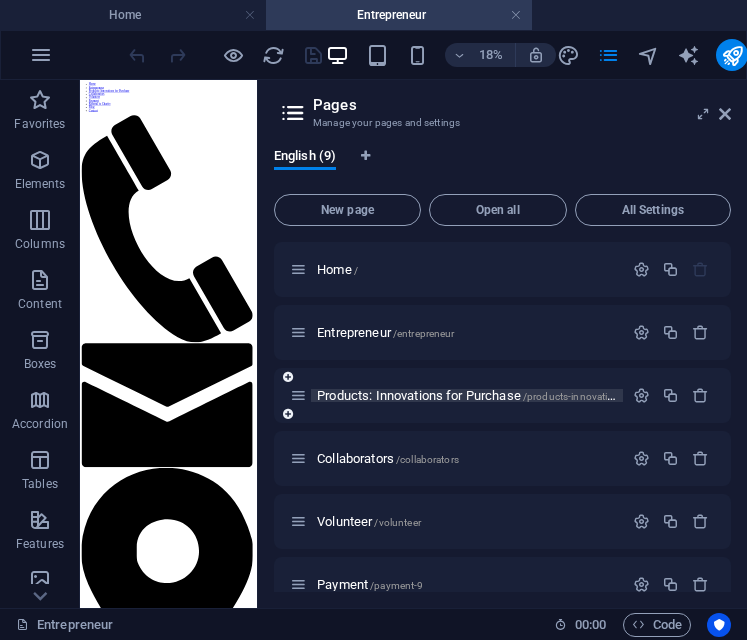 click on "Products: Innovations for Purchase /products-innovations-for-purchase" at bounding box center [501, 395] 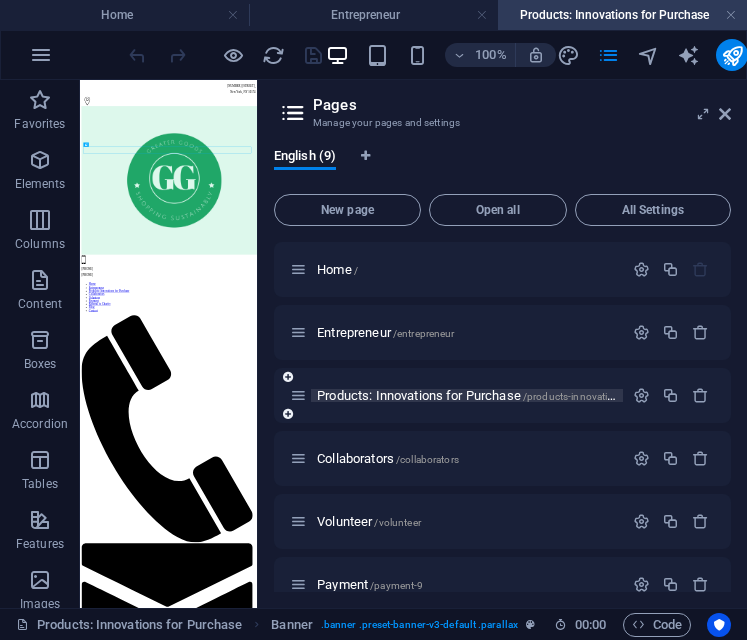 scroll, scrollTop: 0, scrollLeft: 0, axis: both 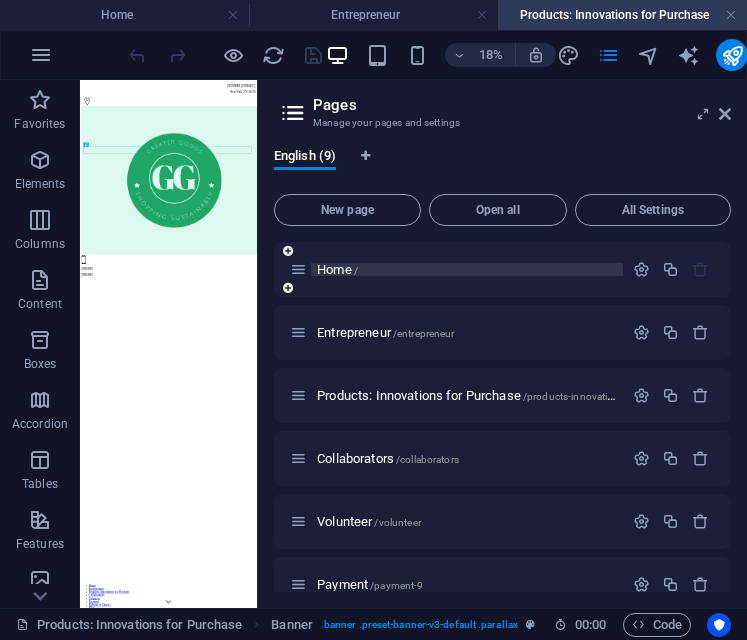 click on "/" at bounding box center [356, 270] 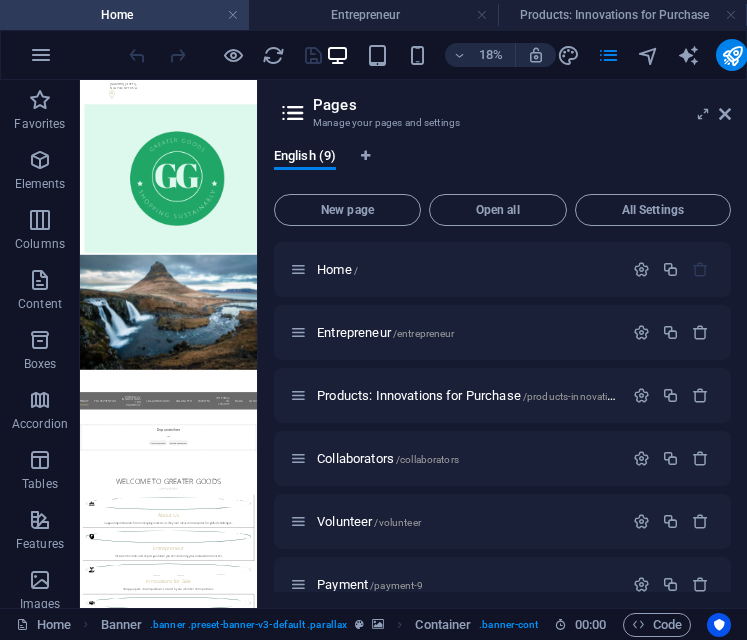 click on "Pages Manage your pages and settings" at bounding box center [504, 106] 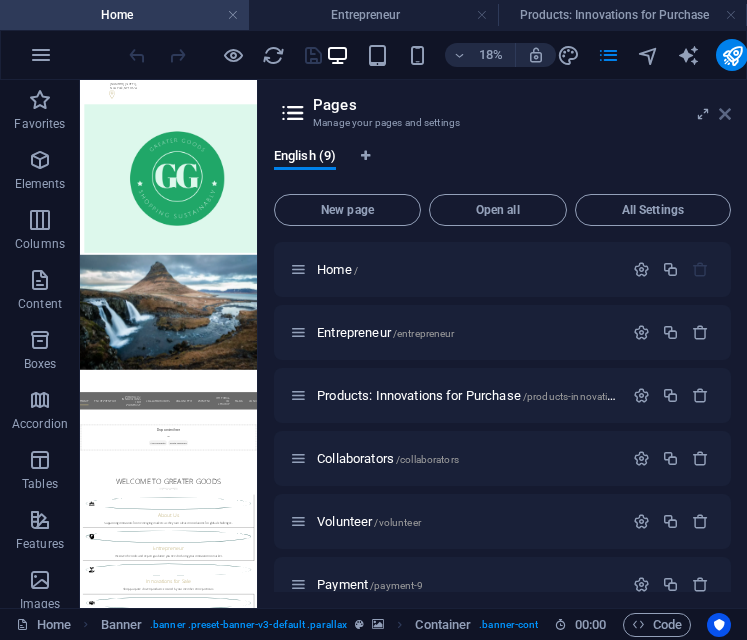 click at bounding box center [725, 114] 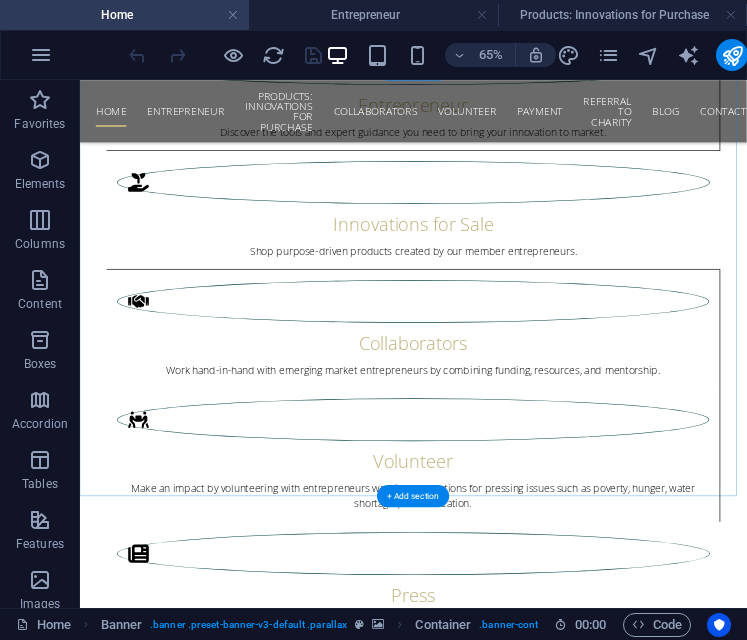scroll, scrollTop: 2476, scrollLeft: 0, axis: vertical 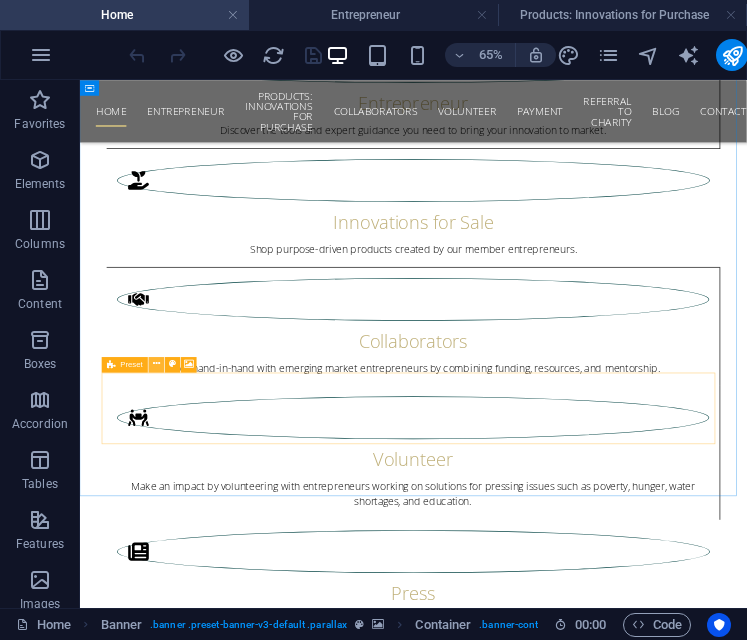 click at bounding box center [156, 365] 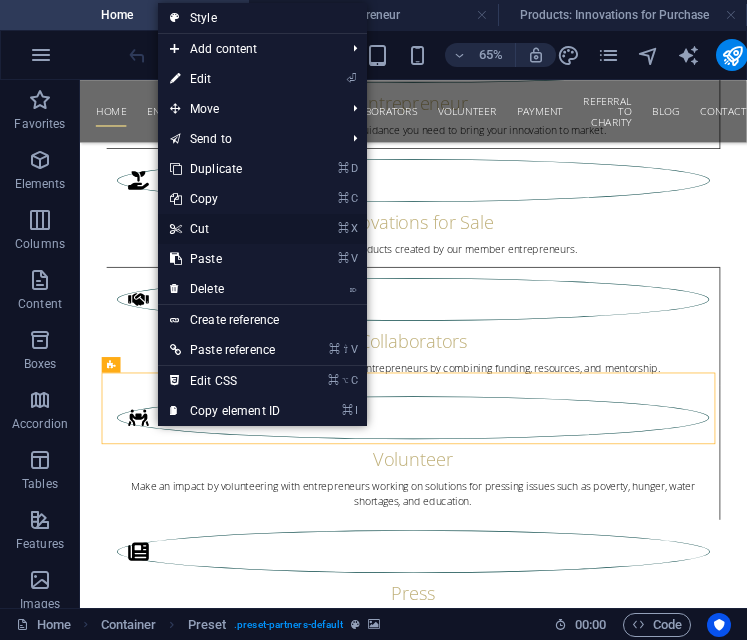 click on "⌘ X  Cut" at bounding box center (225, 229) 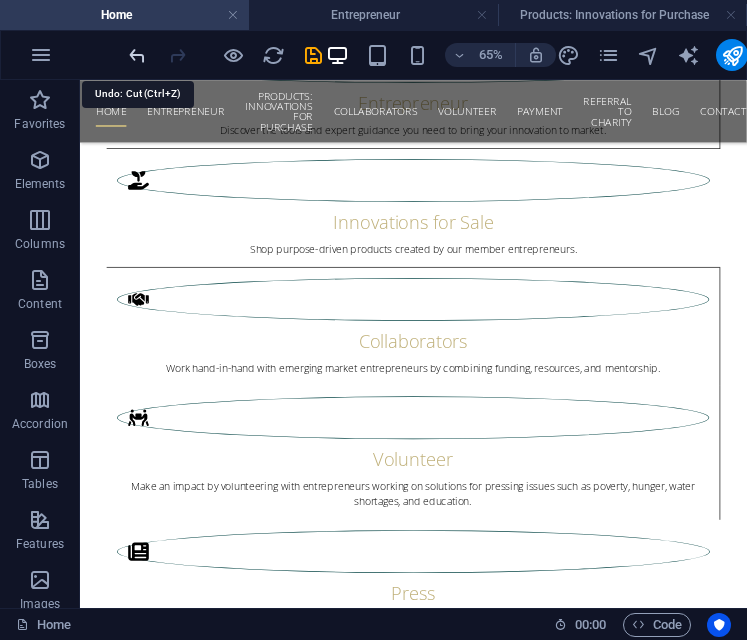 click at bounding box center (137, 55) 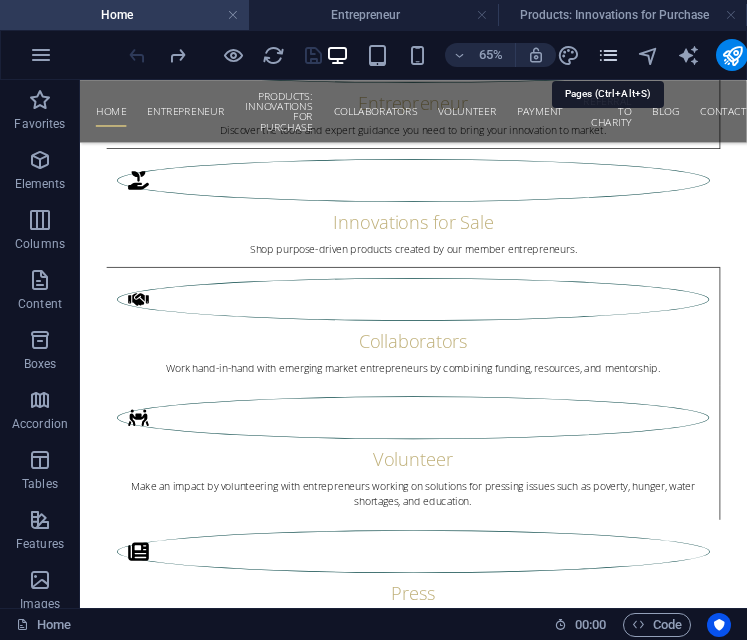 click at bounding box center (608, 55) 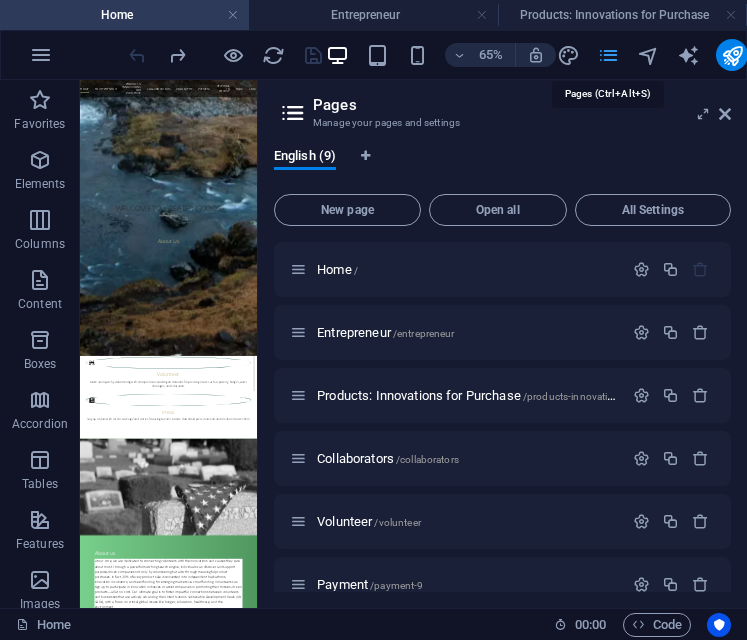 scroll, scrollTop: 819, scrollLeft: 0, axis: vertical 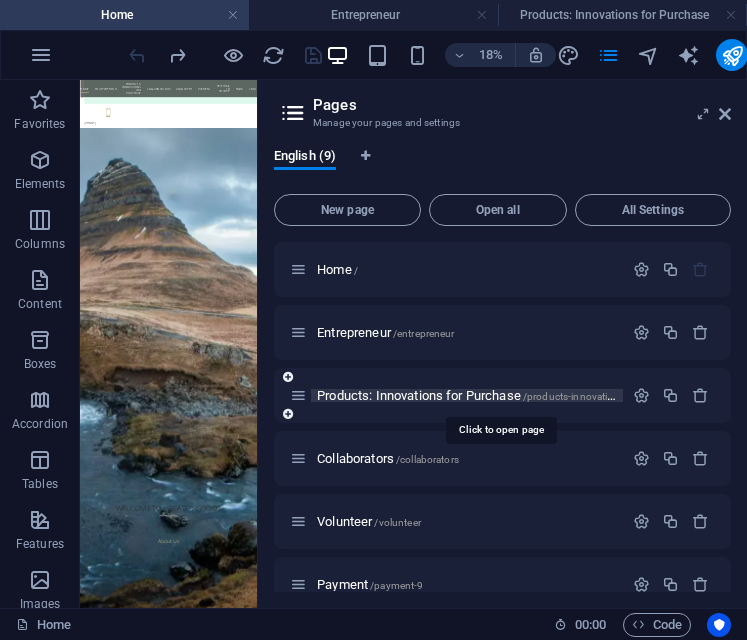 click on "Products: Innovations for Purchase /products-innovations-for-purchase" at bounding box center (501, 395) 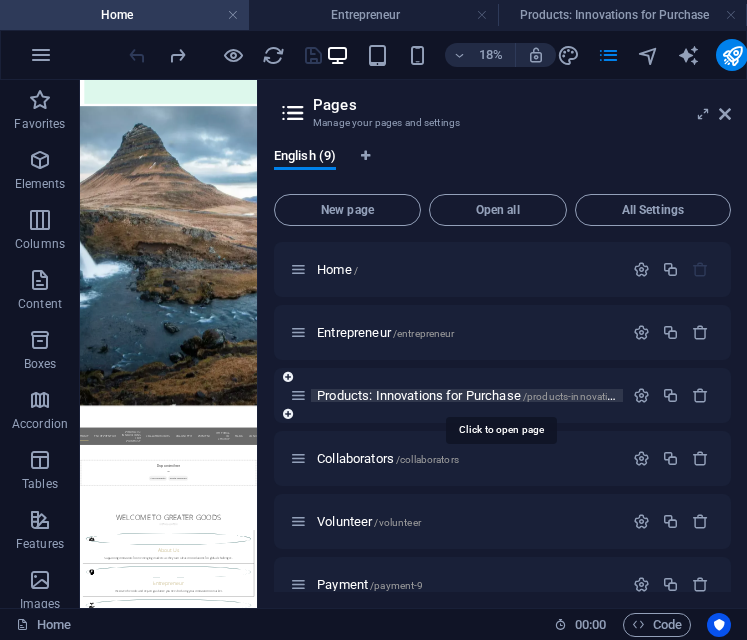 scroll, scrollTop: 0, scrollLeft: 0, axis: both 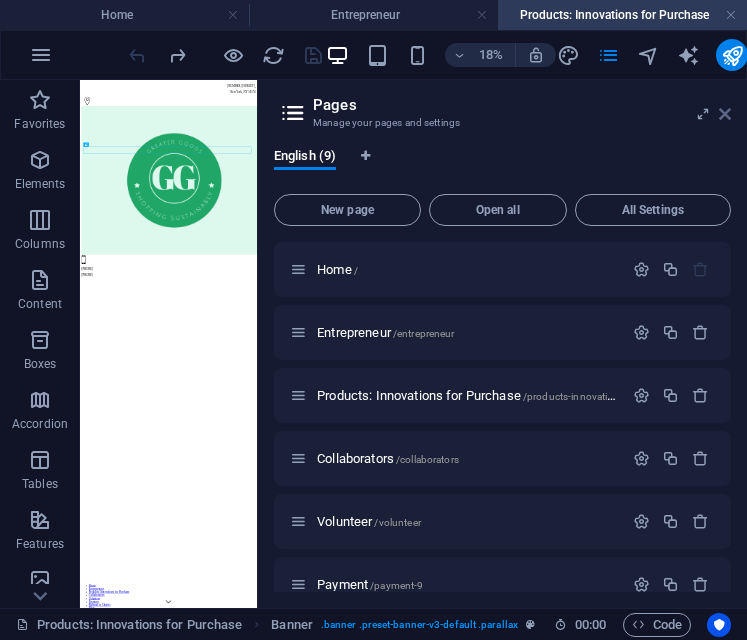 click at bounding box center (725, 114) 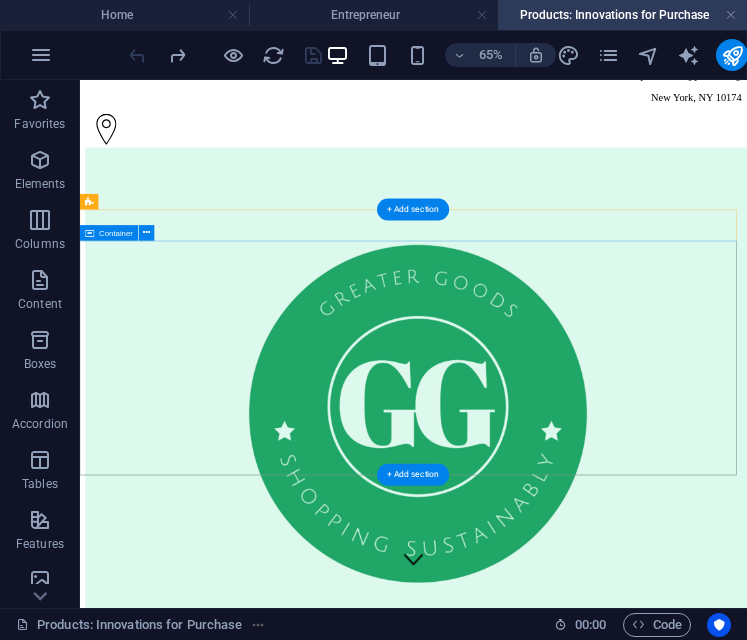 scroll, scrollTop: 39, scrollLeft: 0, axis: vertical 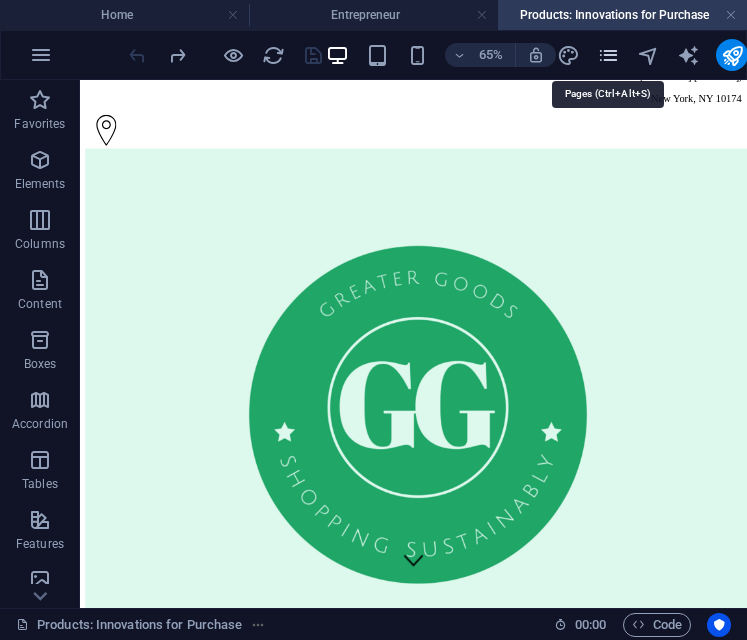 click at bounding box center (608, 55) 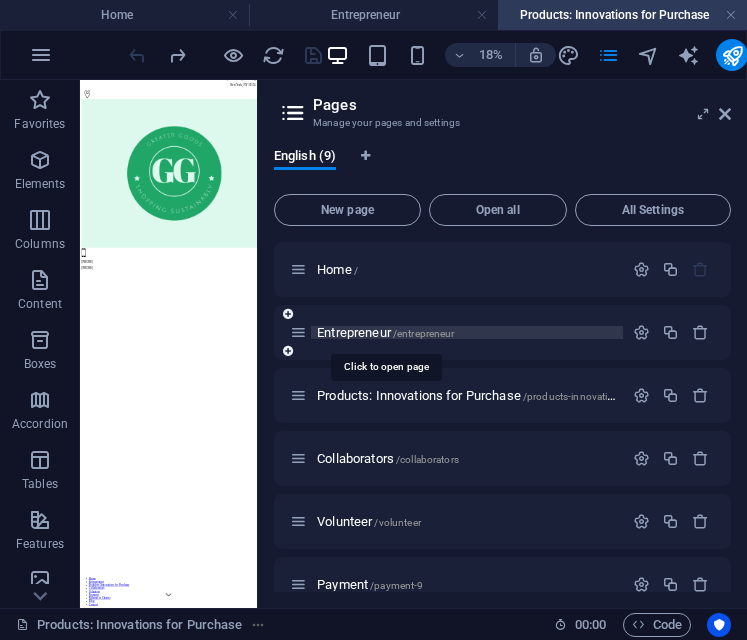 click on "/entrepreneur" at bounding box center (424, 333) 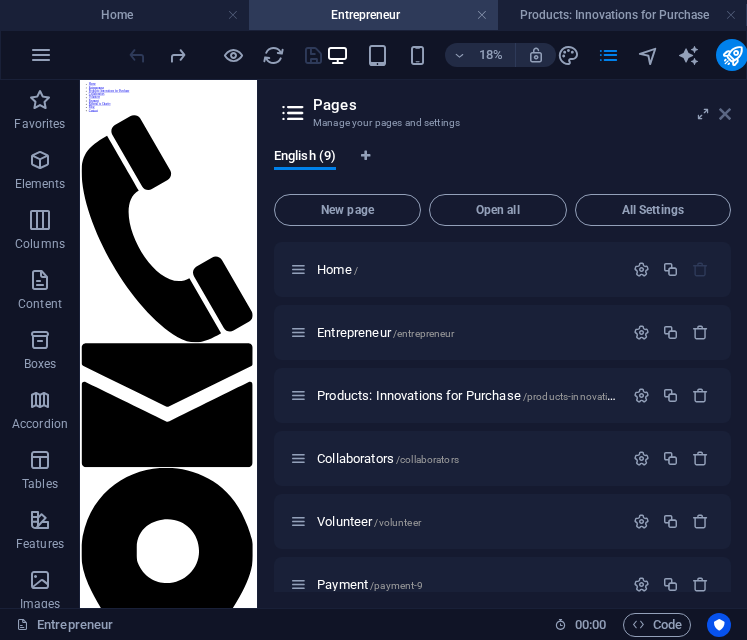 click at bounding box center (725, 114) 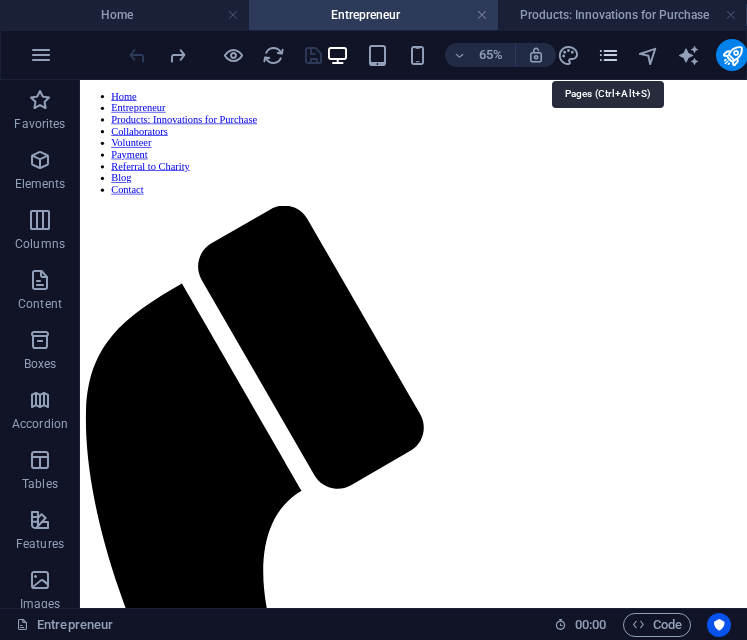 click at bounding box center (608, 55) 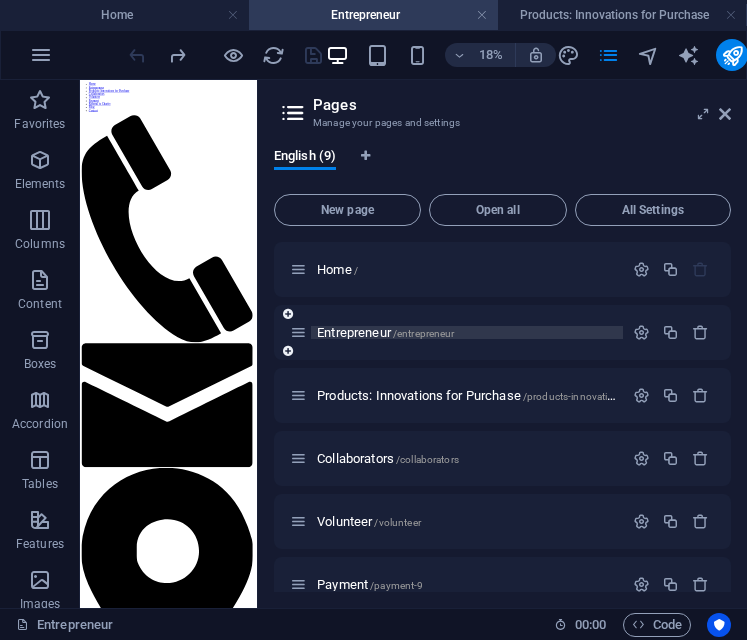 click on "Entrepreneur /entrepreneur" at bounding box center (467, 332) 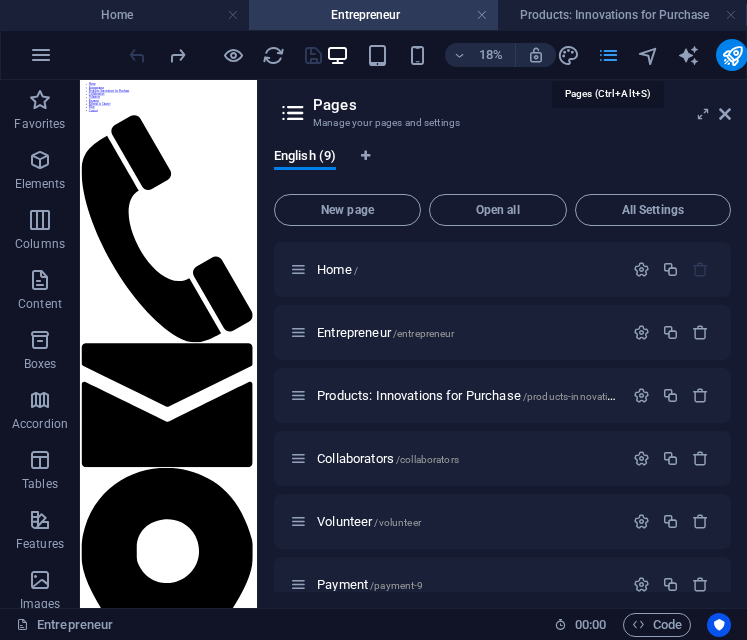 click at bounding box center [608, 55] 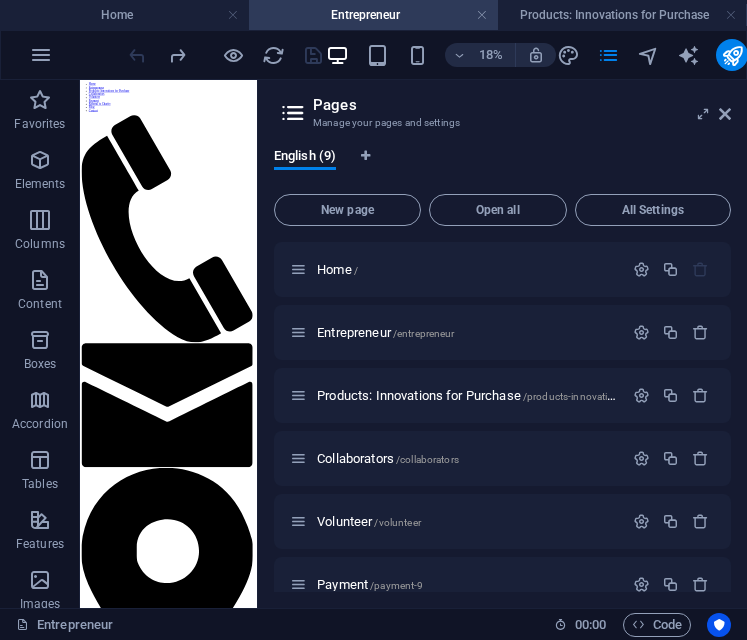 click on "Pages Manage your pages and settings English (9) New page Open all All Settings Home / Entrepreneur /entrepreneur Products: Innovations for Purchase /products-innovations-for-purchase Collaborators /collaborators Volunteer /volunteer Payment /payment-9 Referral to Charity /referral-to-charity-9 Blog /blog Contact /contact" at bounding box center [502, 344] 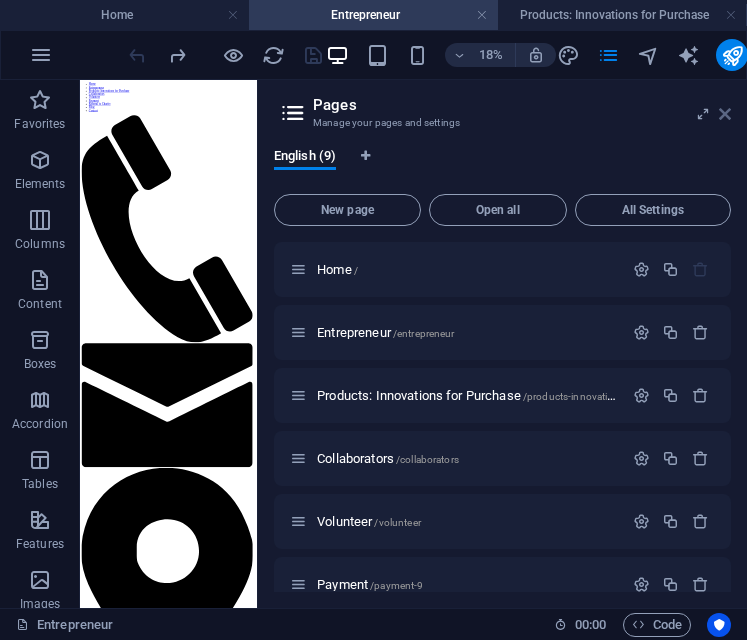 click at bounding box center (725, 114) 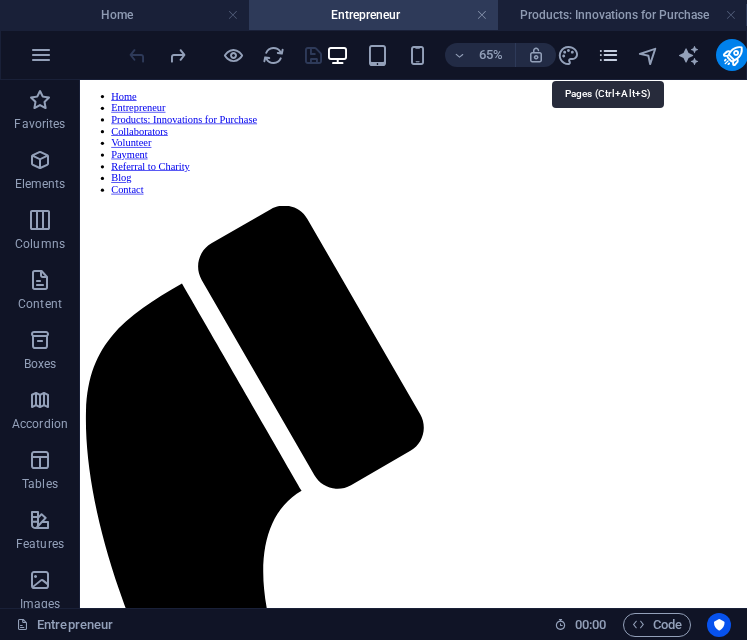 click at bounding box center [608, 55] 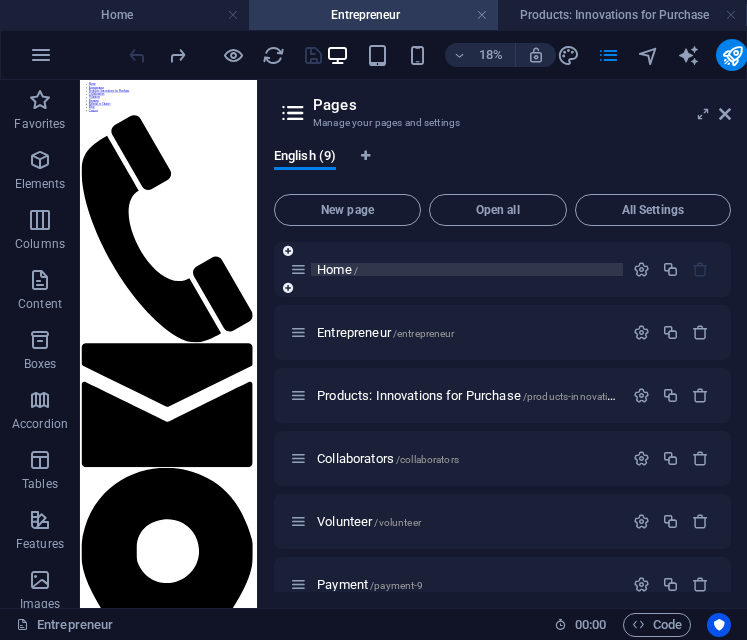 click on "Home /" at bounding box center [467, 269] 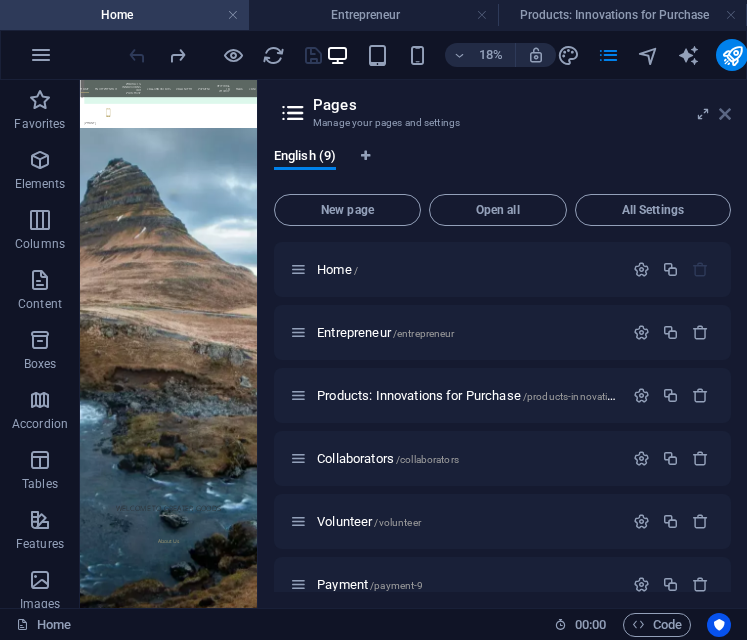 click at bounding box center (725, 114) 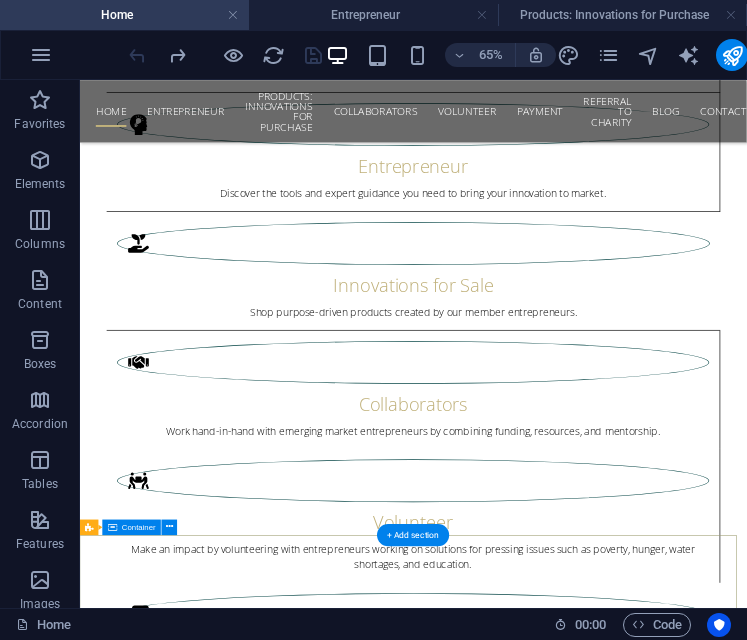 scroll, scrollTop: 2448, scrollLeft: 0, axis: vertical 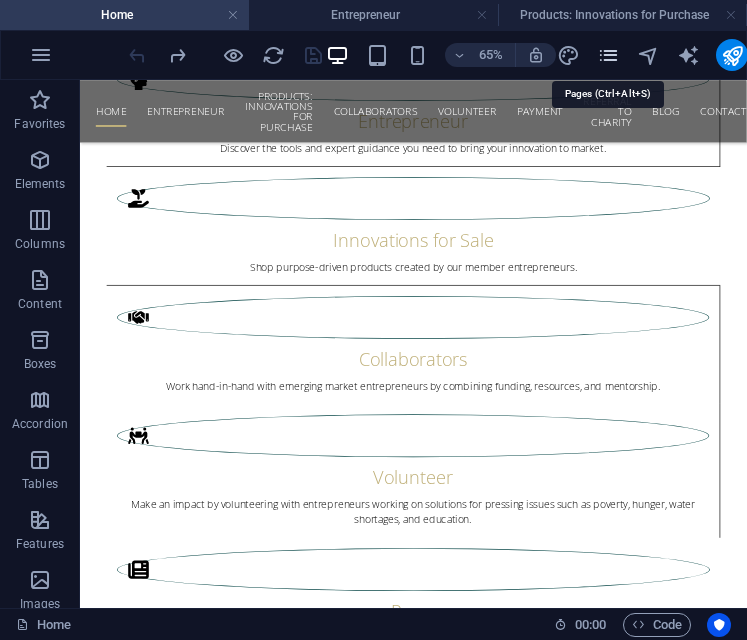 click at bounding box center (608, 55) 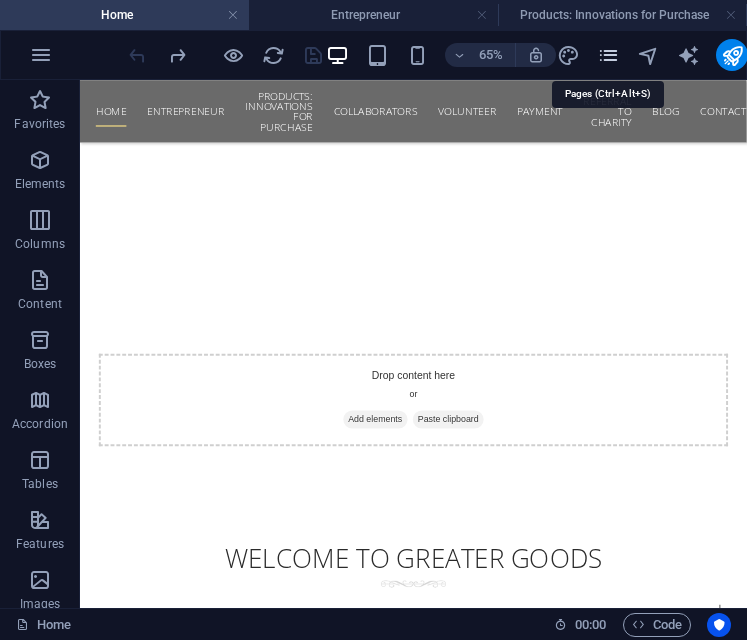 scroll, scrollTop: 819, scrollLeft: 0, axis: vertical 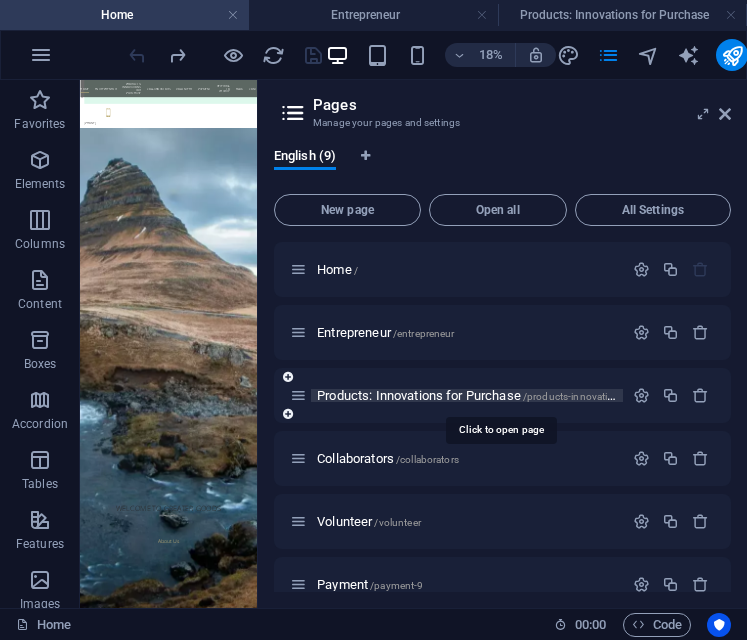 click on "Products: Innovations for Purchase /products-innovations-for-purchase" at bounding box center (501, 395) 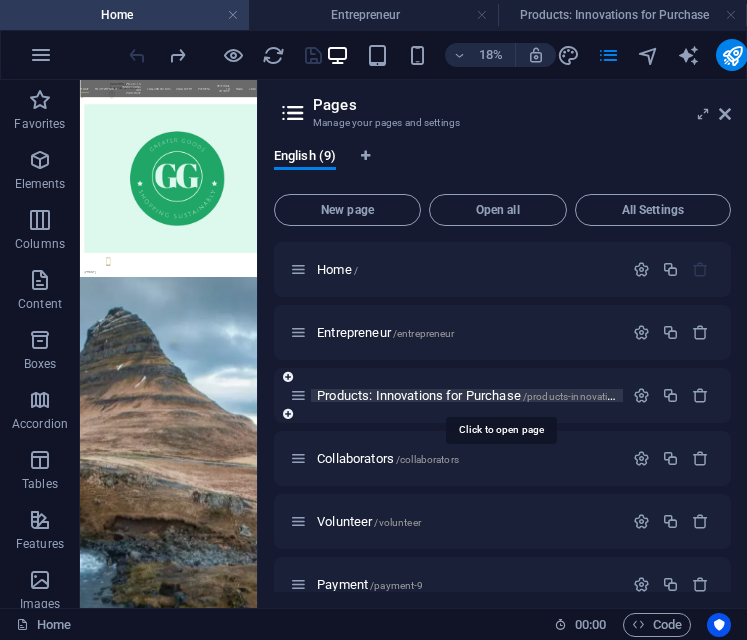 scroll, scrollTop: 37, scrollLeft: 0, axis: vertical 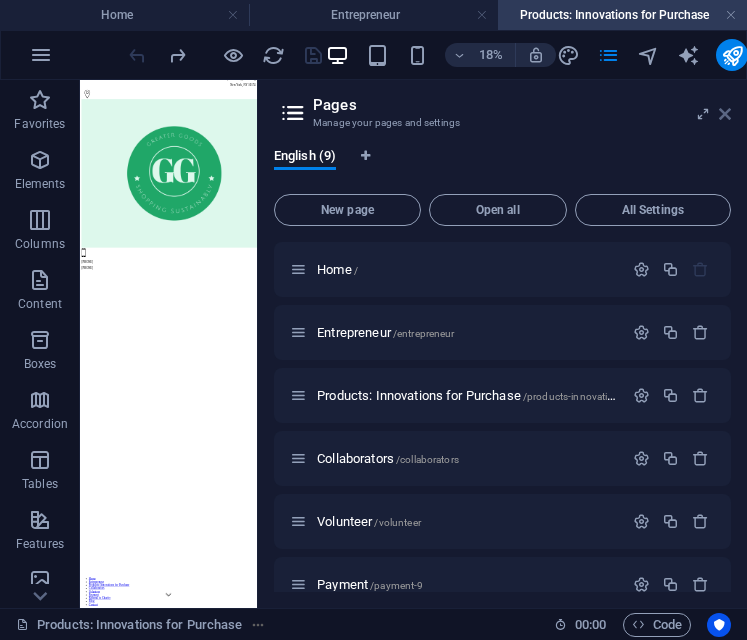 drag, startPoint x: 723, startPoint y: 111, endPoint x: 989, endPoint y: 25, distance: 279.5568 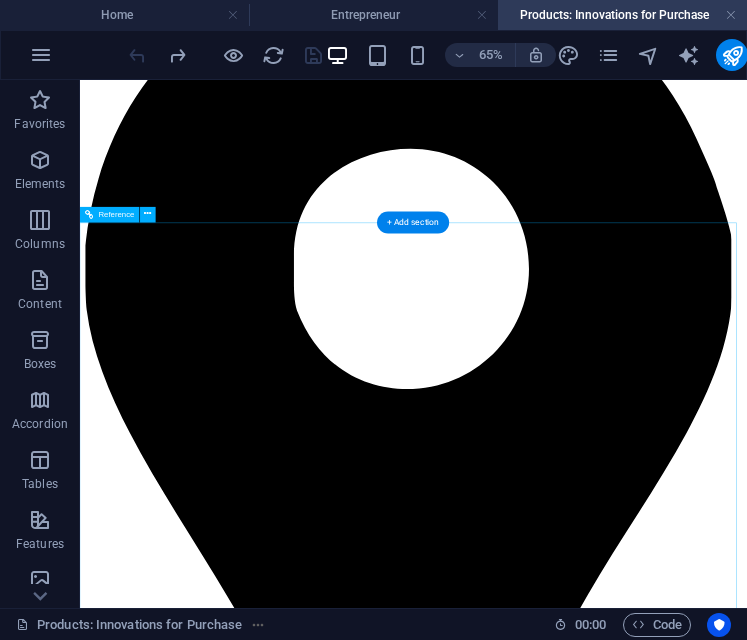 scroll, scrollTop: 4163, scrollLeft: 0, axis: vertical 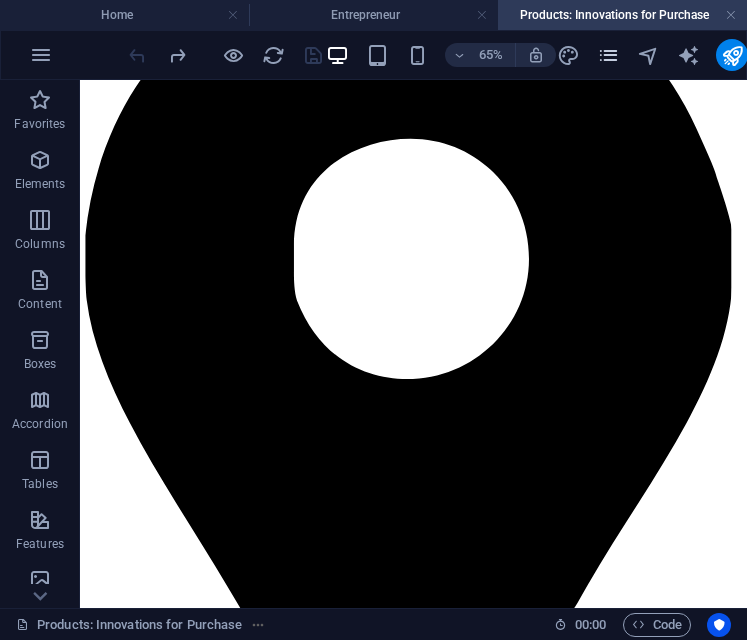click at bounding box center [608, 55] 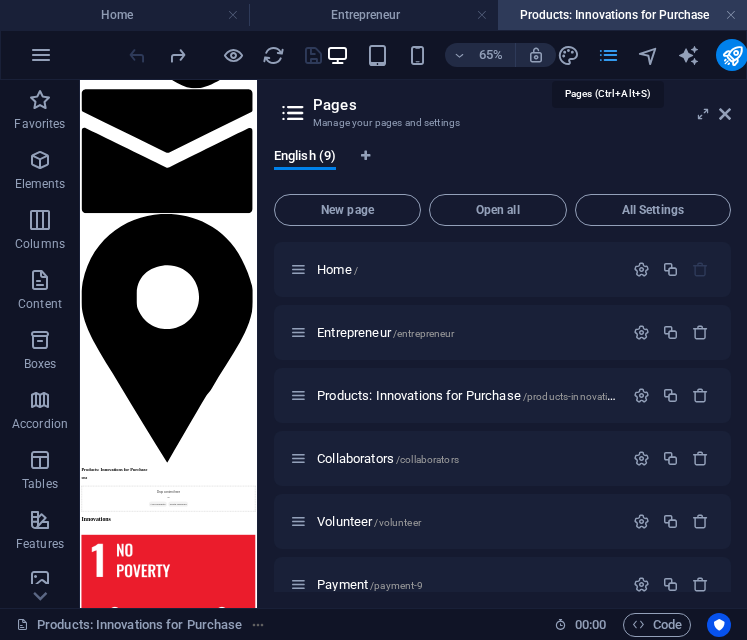 scroll, scrollTop: 2052, scrollLeft: 0, axis: vertical 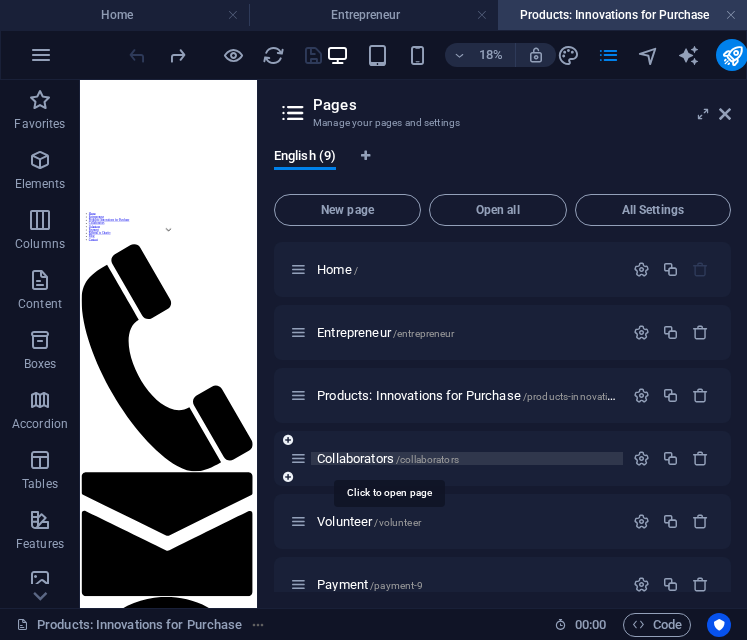 click on "Collaborators /collaborators" at bounding box center (388, 458) 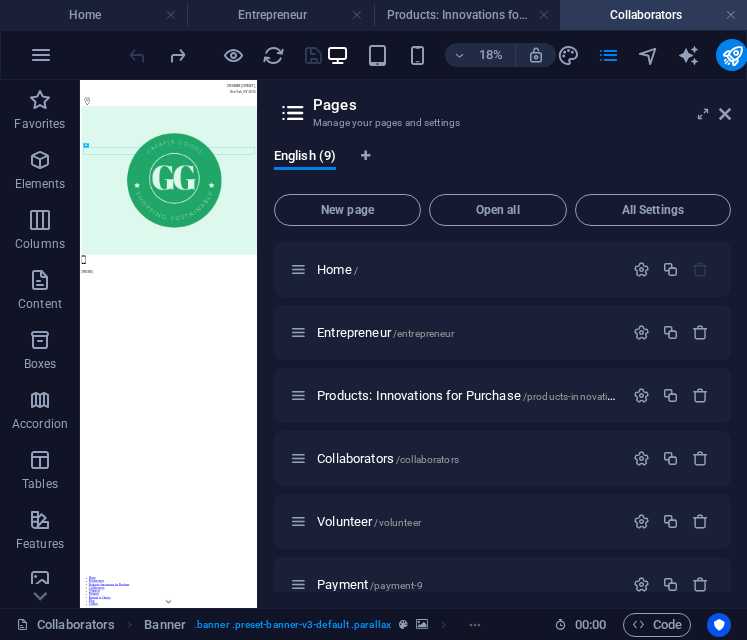 scroll, scrollTop: 0, scrollLeft: 0, axis: both 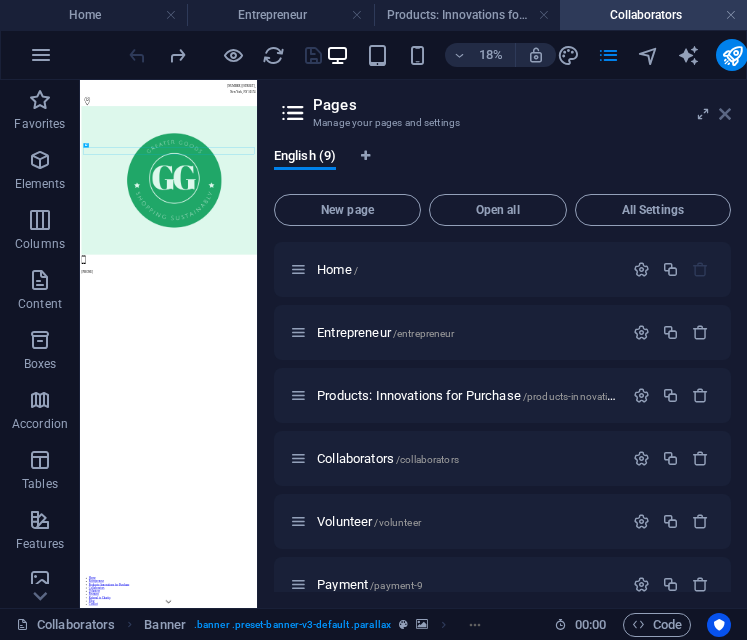 click at bounding box center [725, 114] 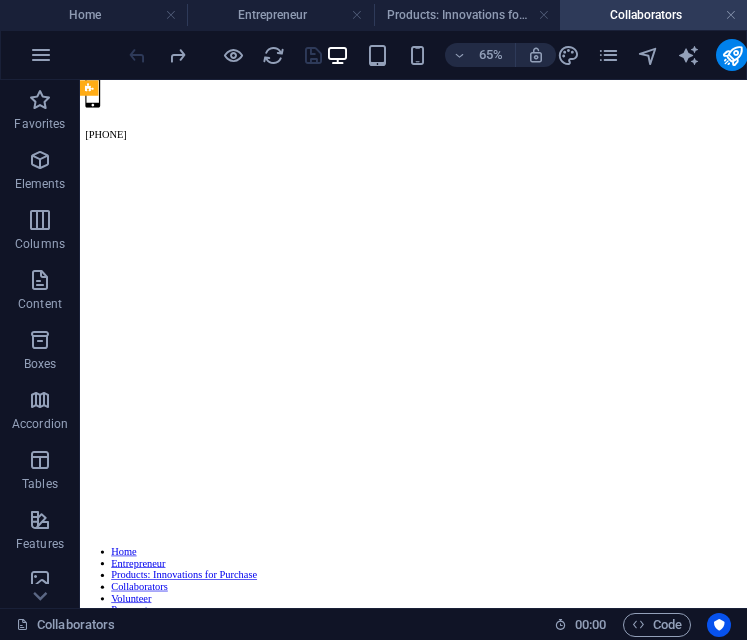 scroll, scrollTop: 1058, scrollLeft: 0, axis: vertical 